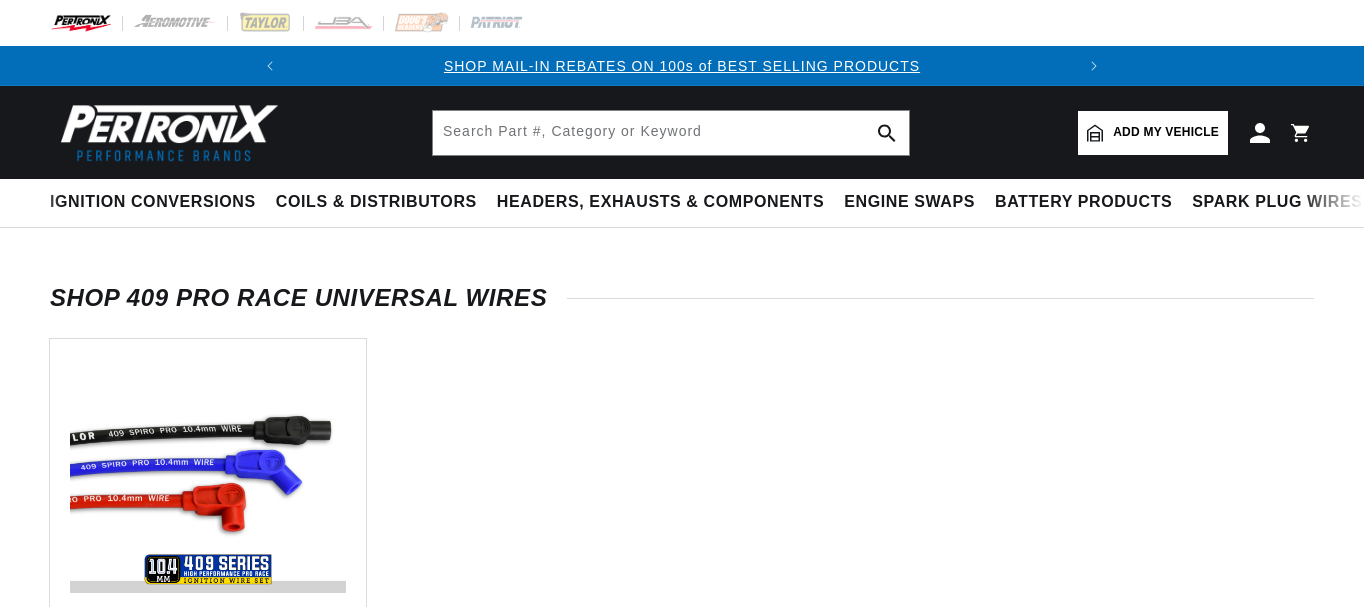 scroll, scrollTop: 0, scrollLeft: 0, axis: both 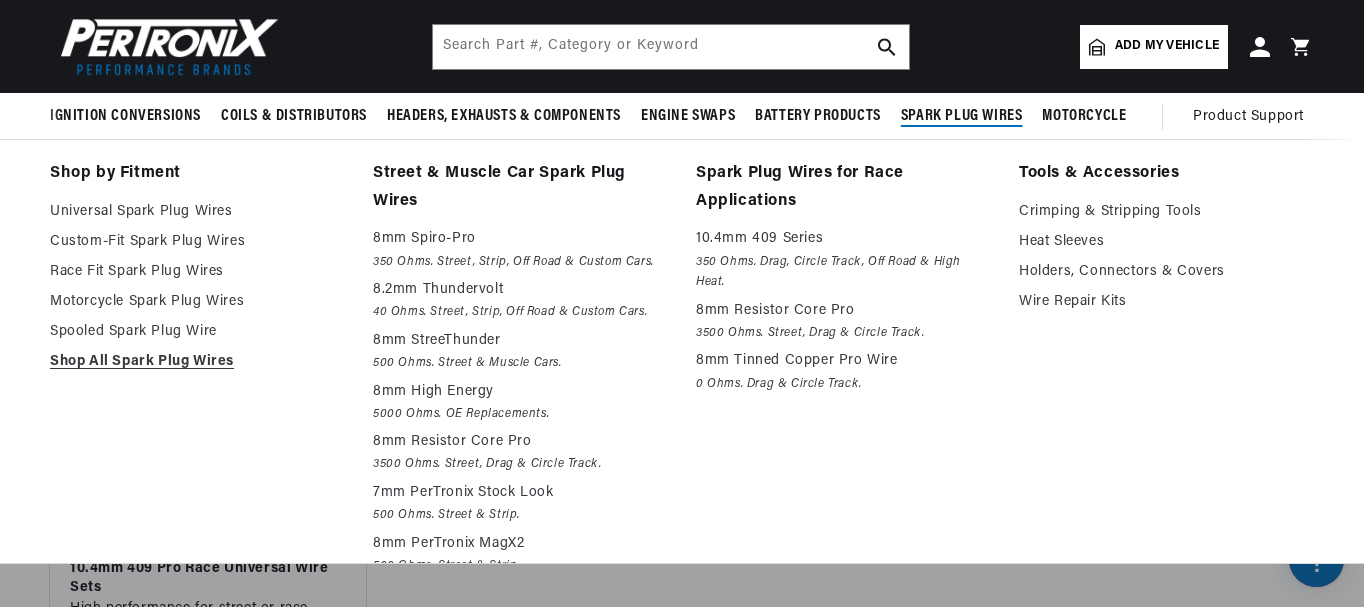 click on "Spark Plug Wires" at bounding box center [962, 116] 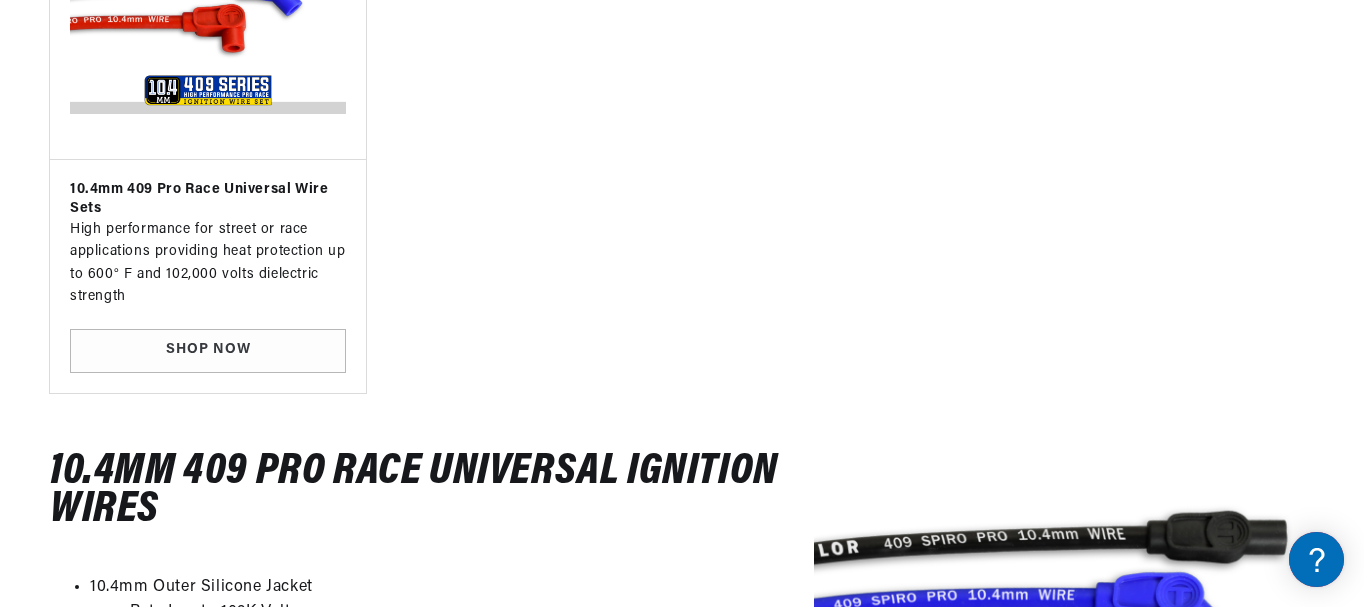 scroll, scrollTop: 500, scrollLeft: 0, axis: vertical 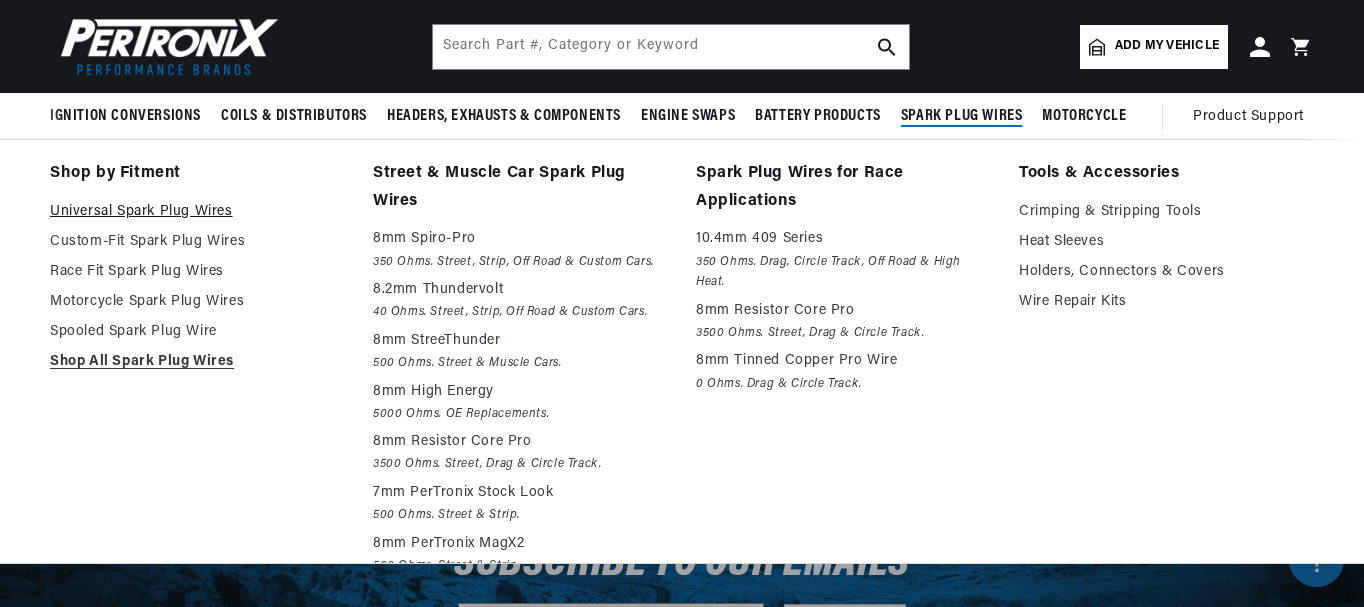 click on "Universal Spark Plug Wires" at bounding box center (197, 212) 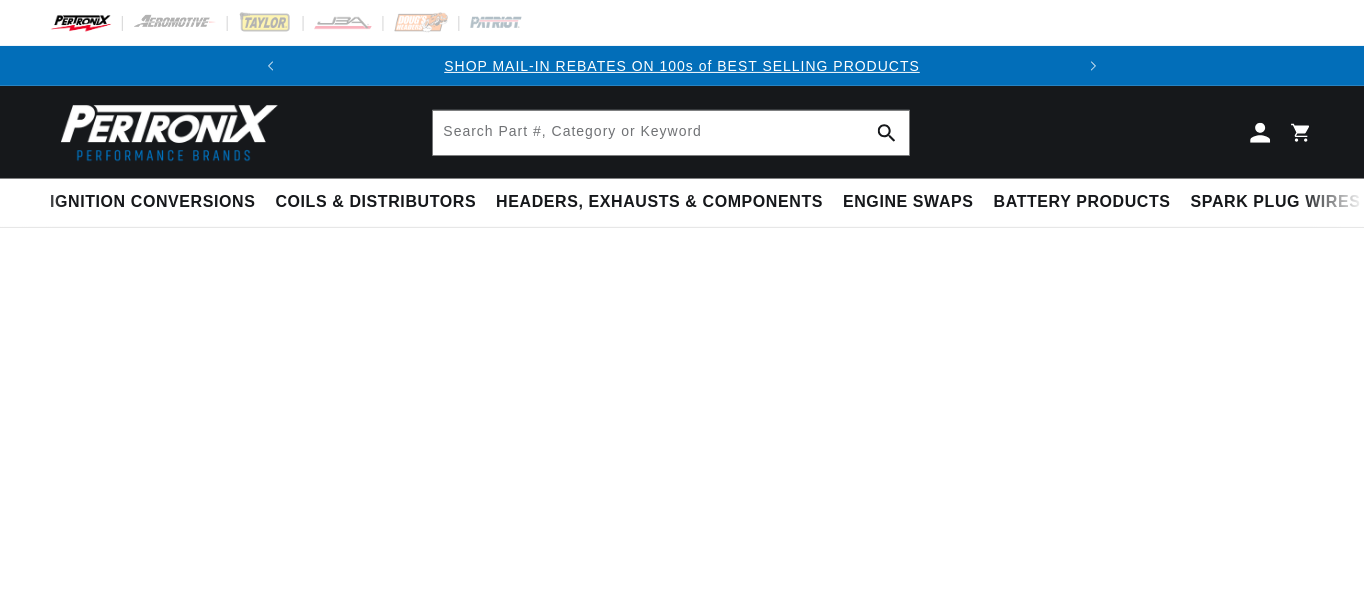 scroll, scrollTop: 0, scrollLeft: 0, axis: both 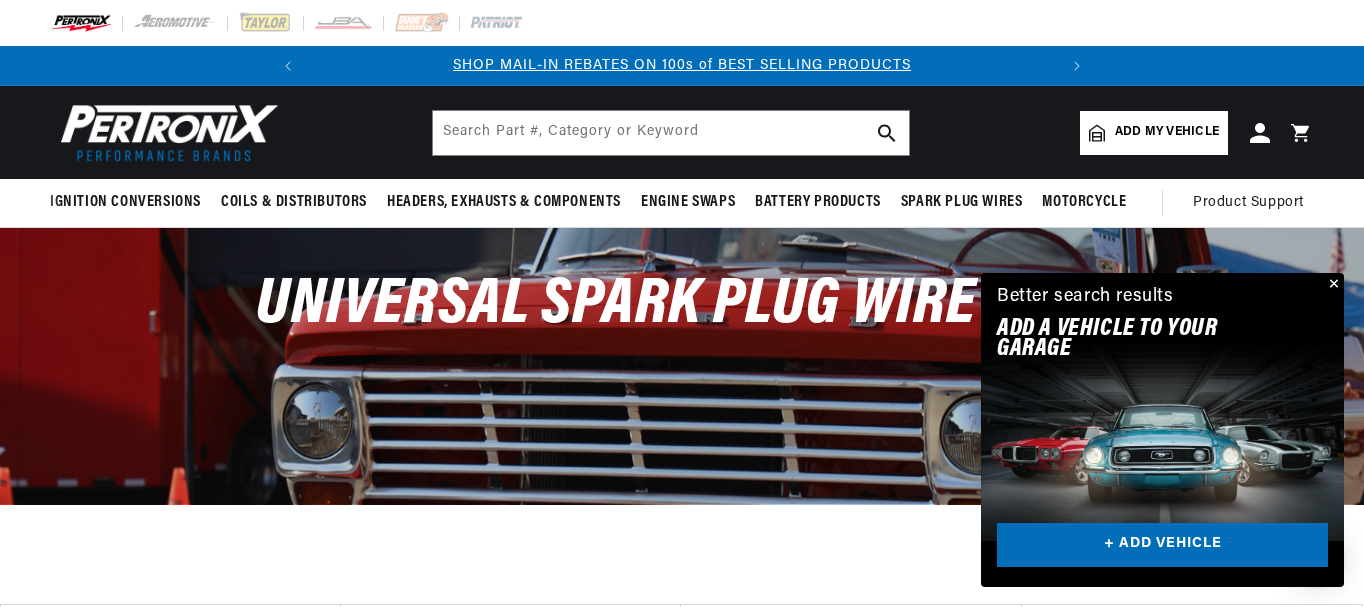 click on "Close dialog FIND THE RIGHT PARTS Take our quick quiz using the button below, answer a few simple questions, and we'll direct you to what you need. FIND MY PARTS Submit" at bounding box center (682, 303) 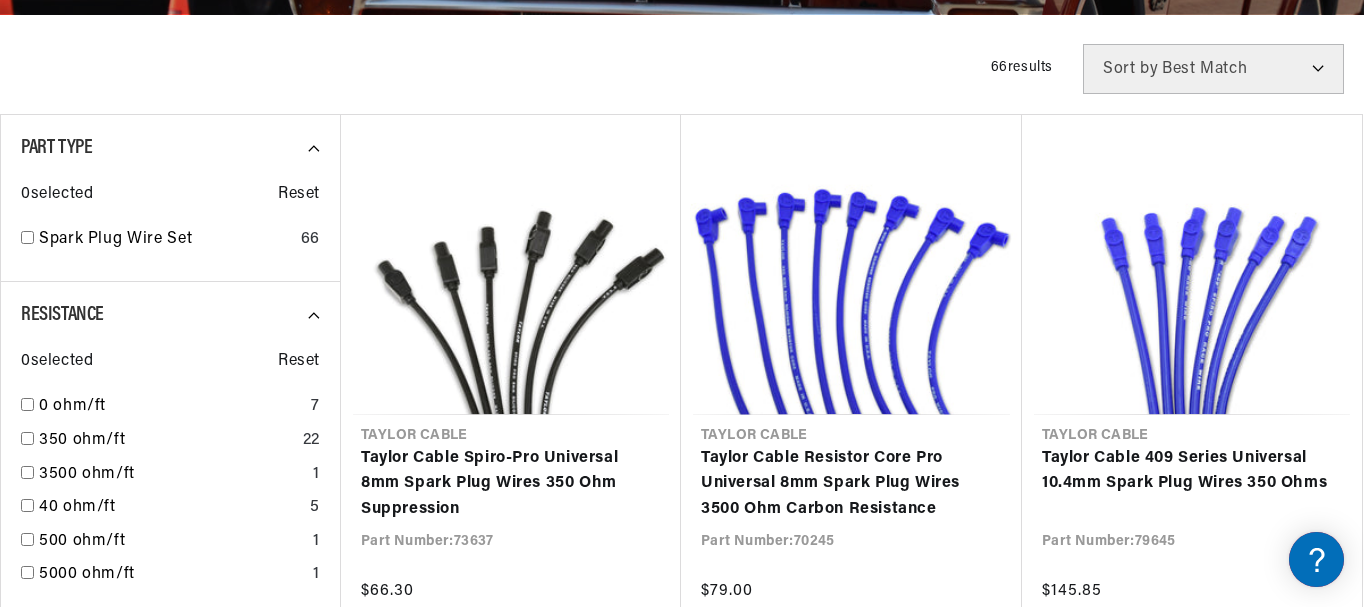 scroll, scrollTop: 600, scrollLeft: 0, axis: vertical 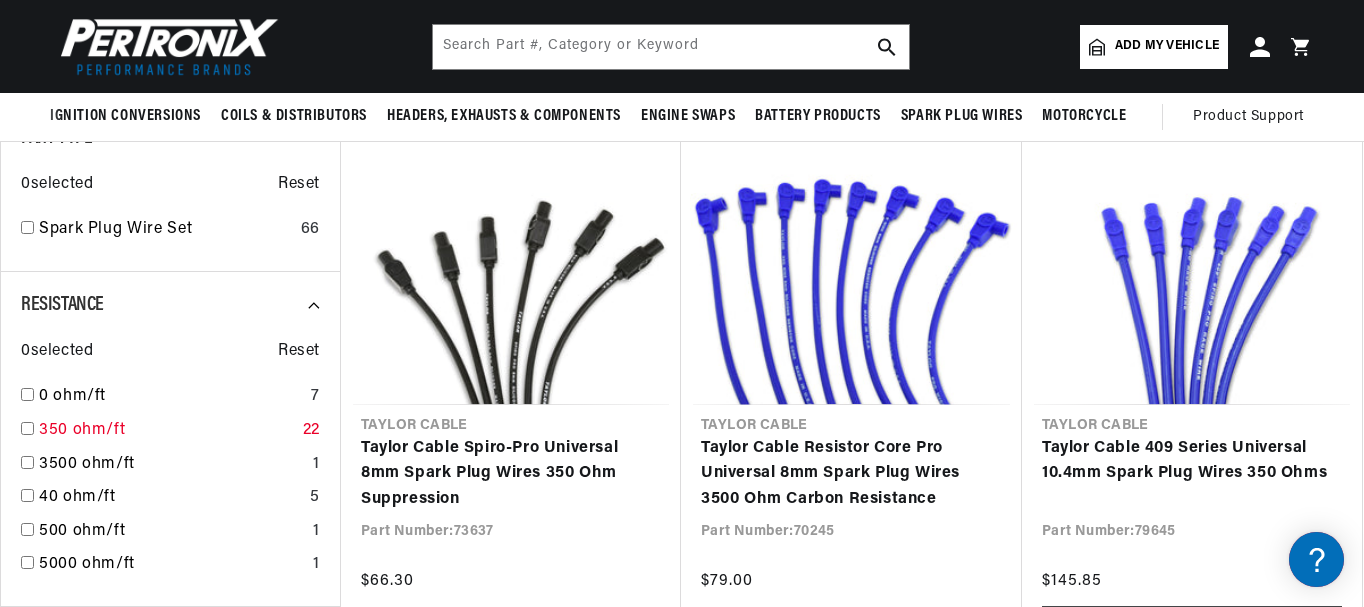 click at bounding box center (27, 428) 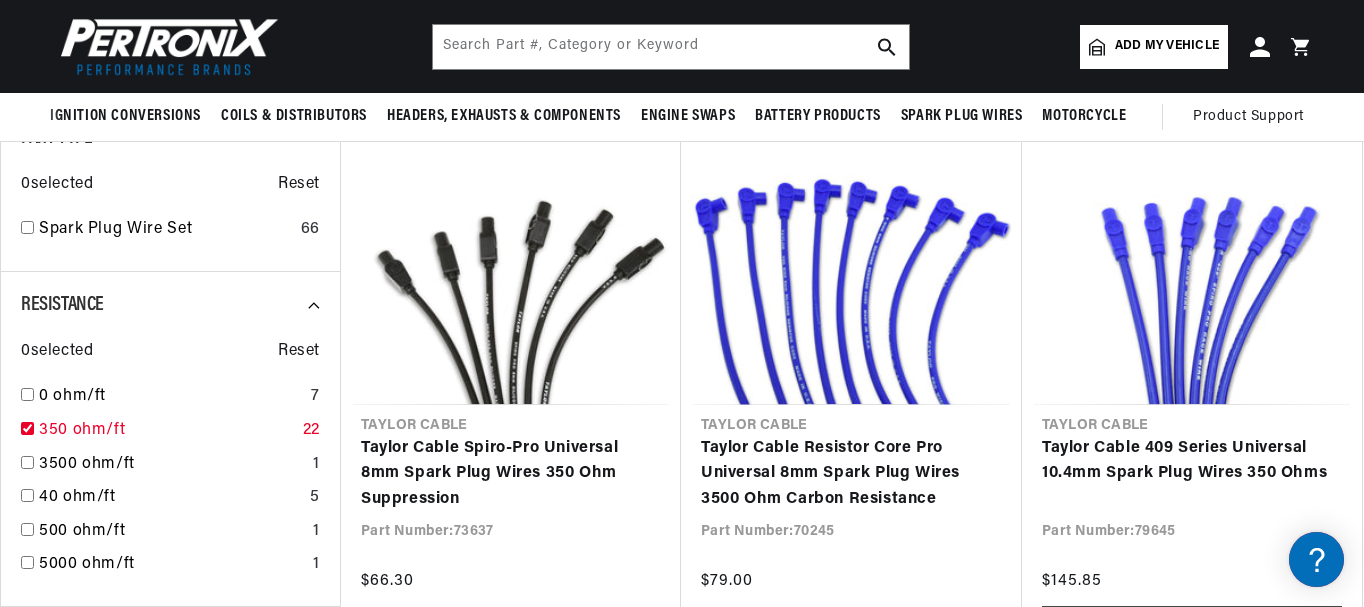 checkbox on "true" 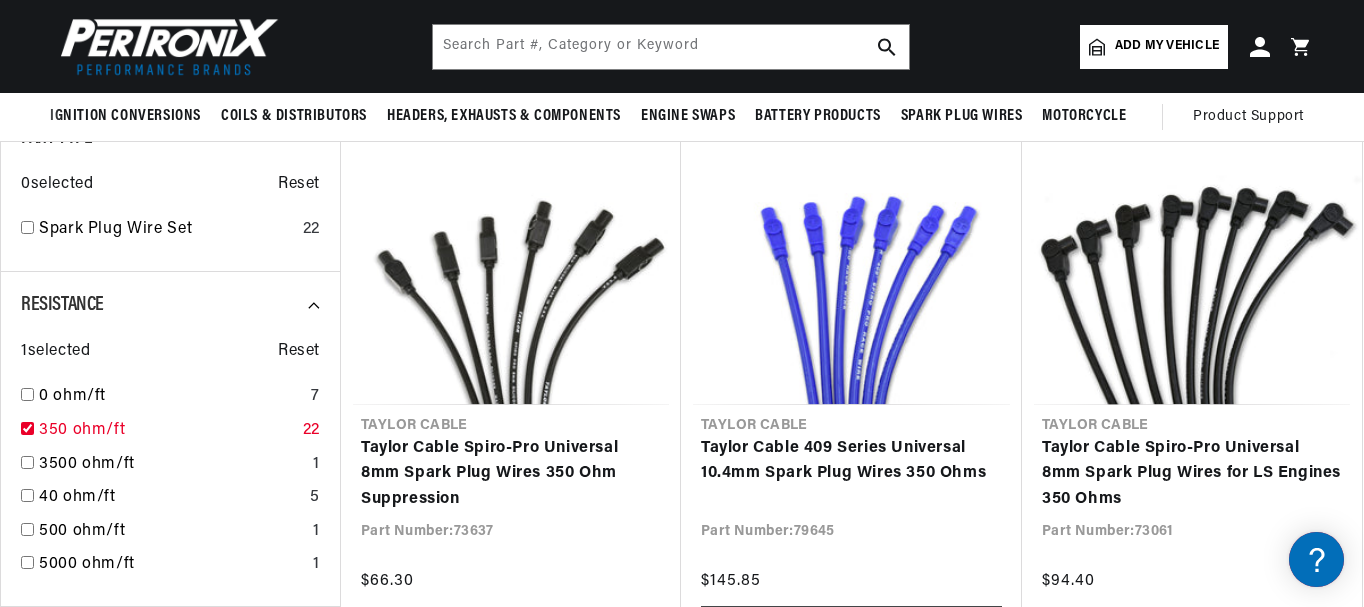 scroll, scrollTop: 0, scrollLeft: 747, axis: horizontal 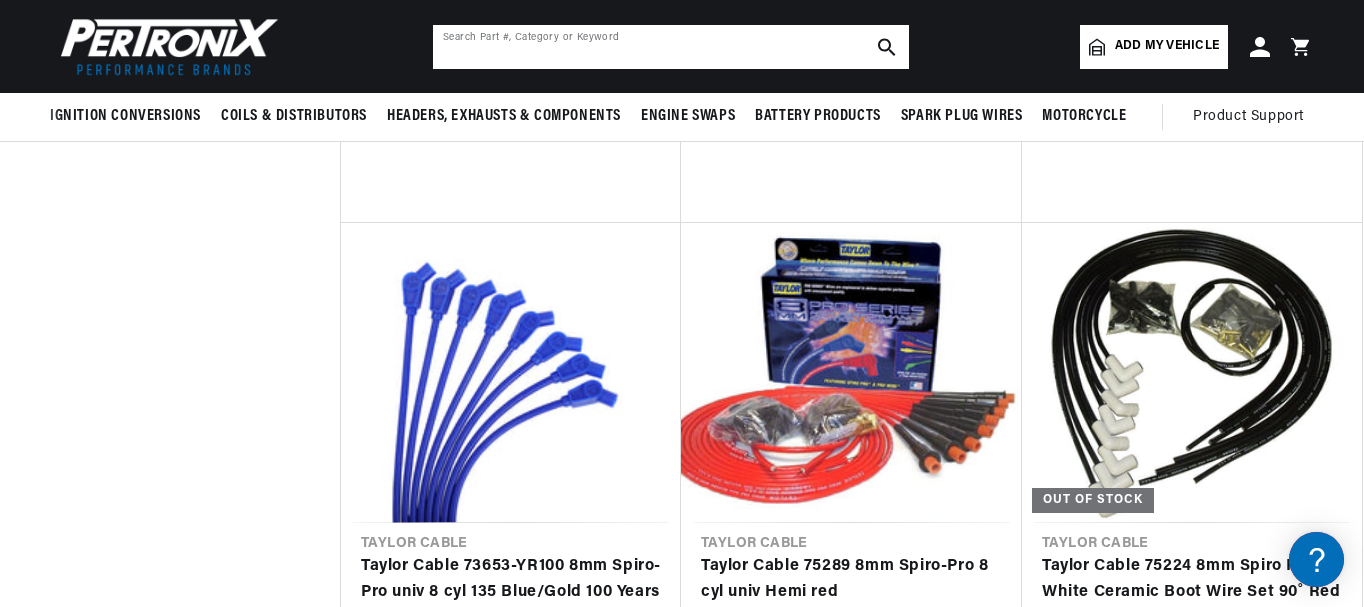 click at bounding box center [671, 47] 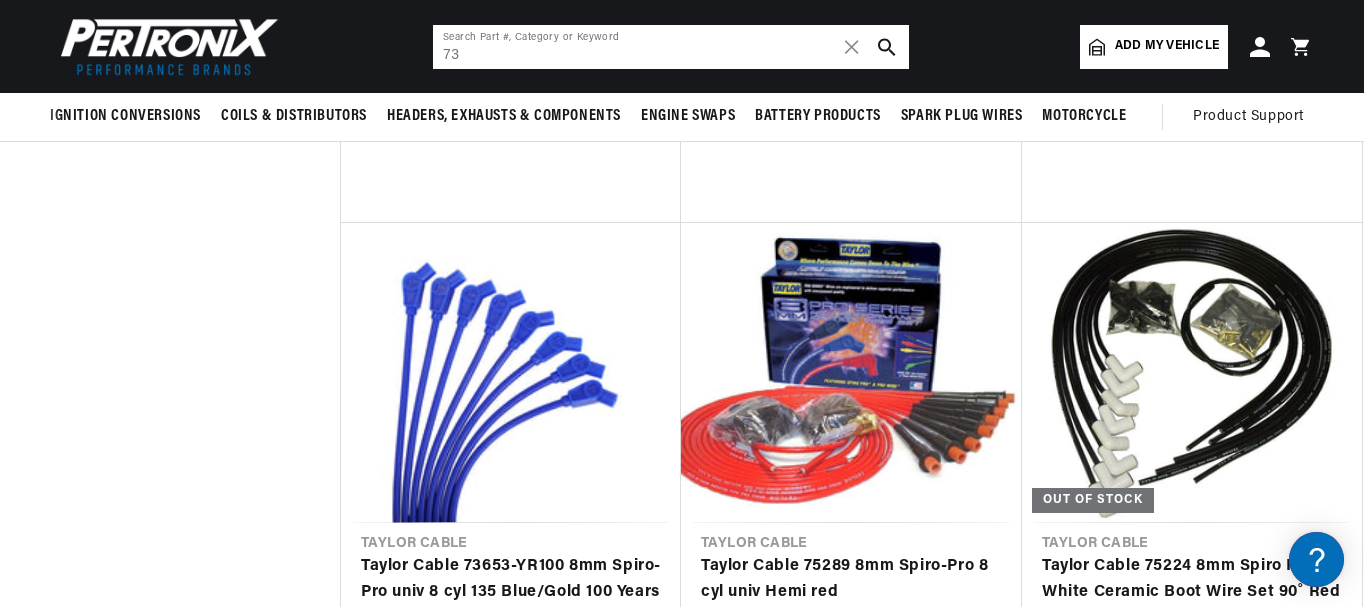 scroll, scrollTop: 0, scrollLeft: 747, axis: horizontal 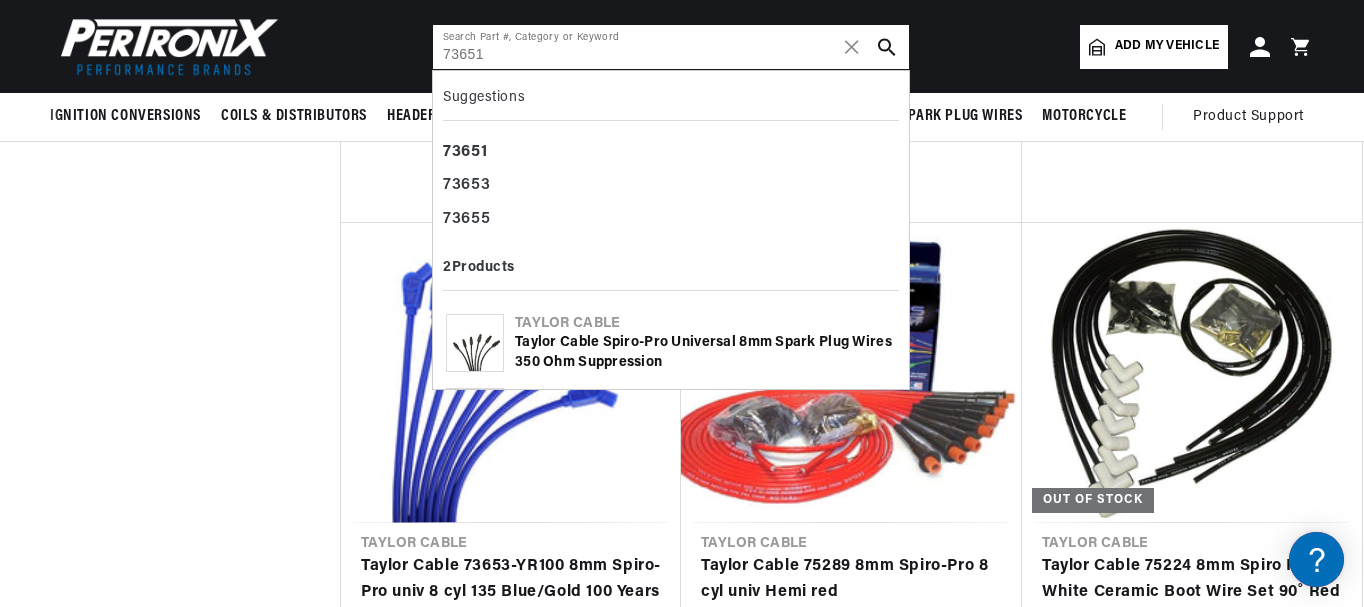 type on "73651" 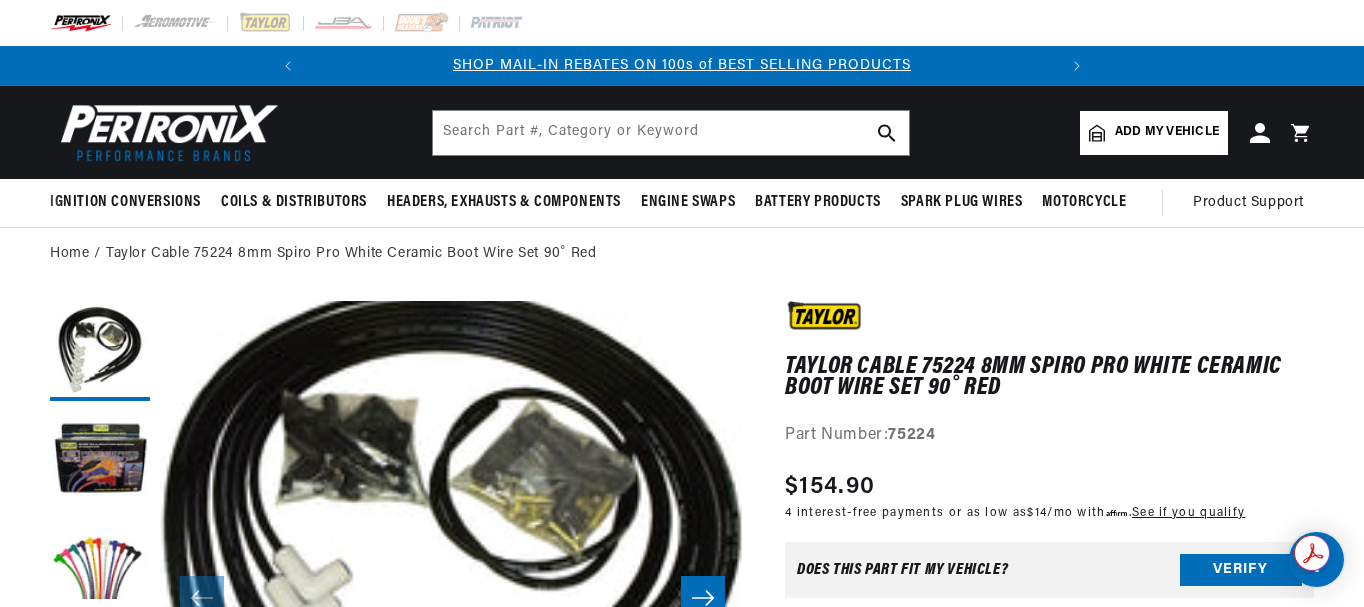 scroll, scrollTop: 0, scrollLeft: 0, axis: both 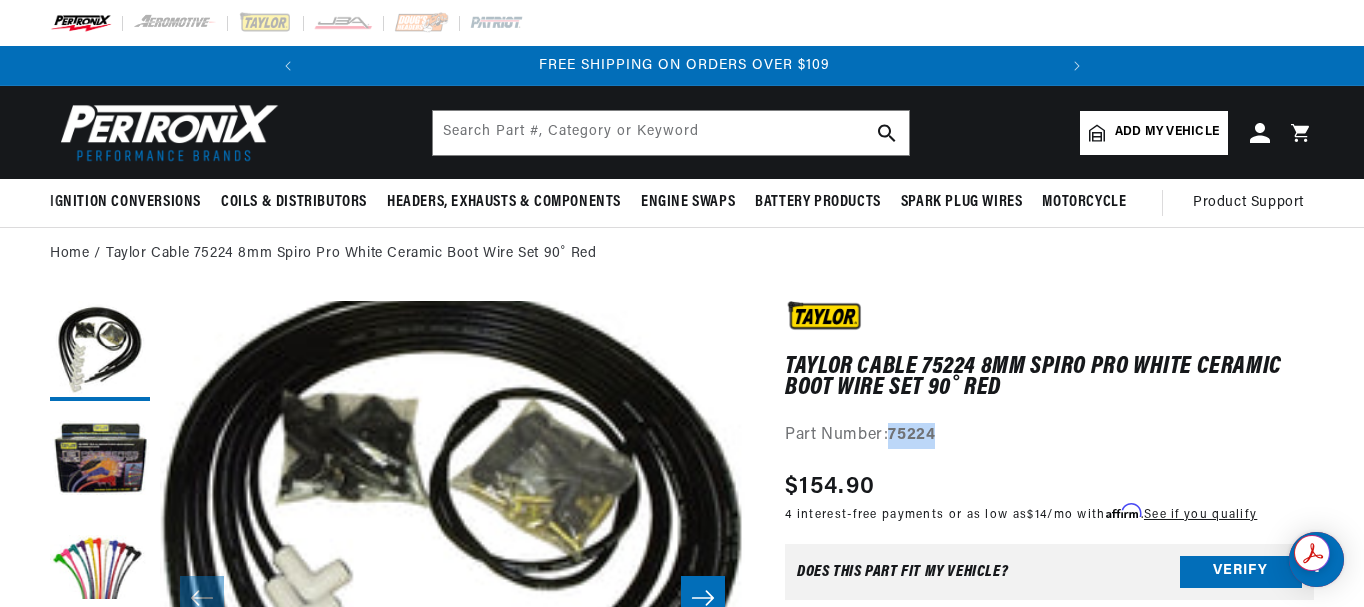 drag, startPoint x: 893, startPoint y: 432, endPoint x: 943, endPoint y: 434, distance: 50.039986 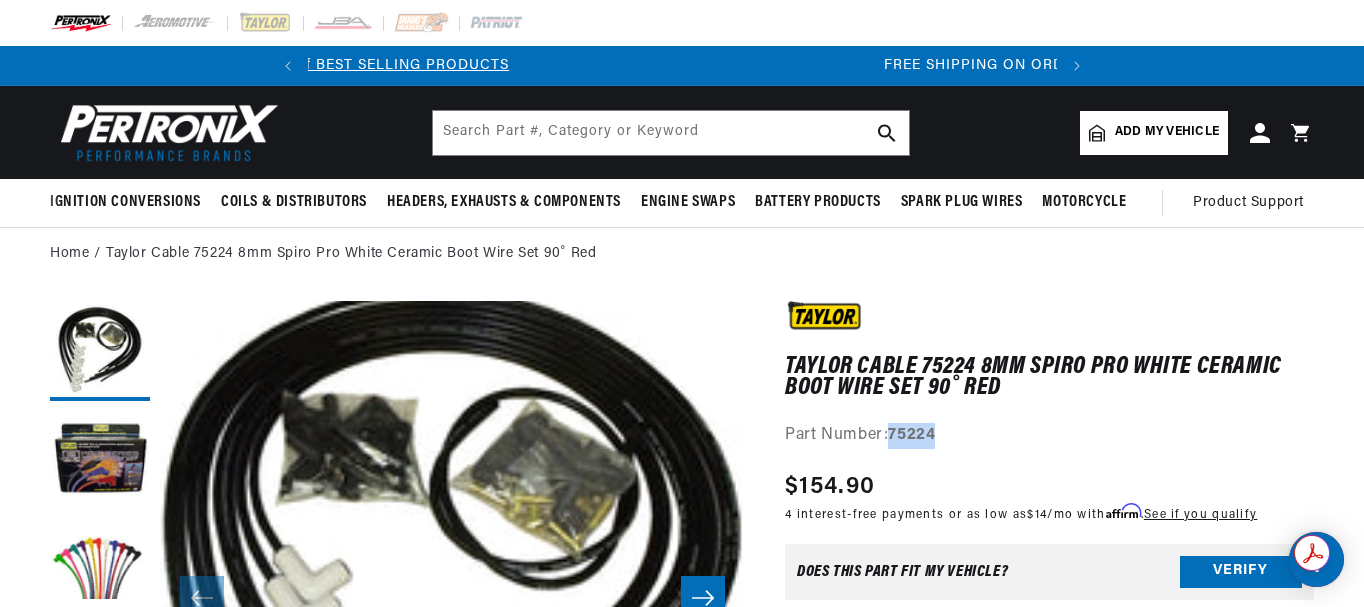 copy on "75224" 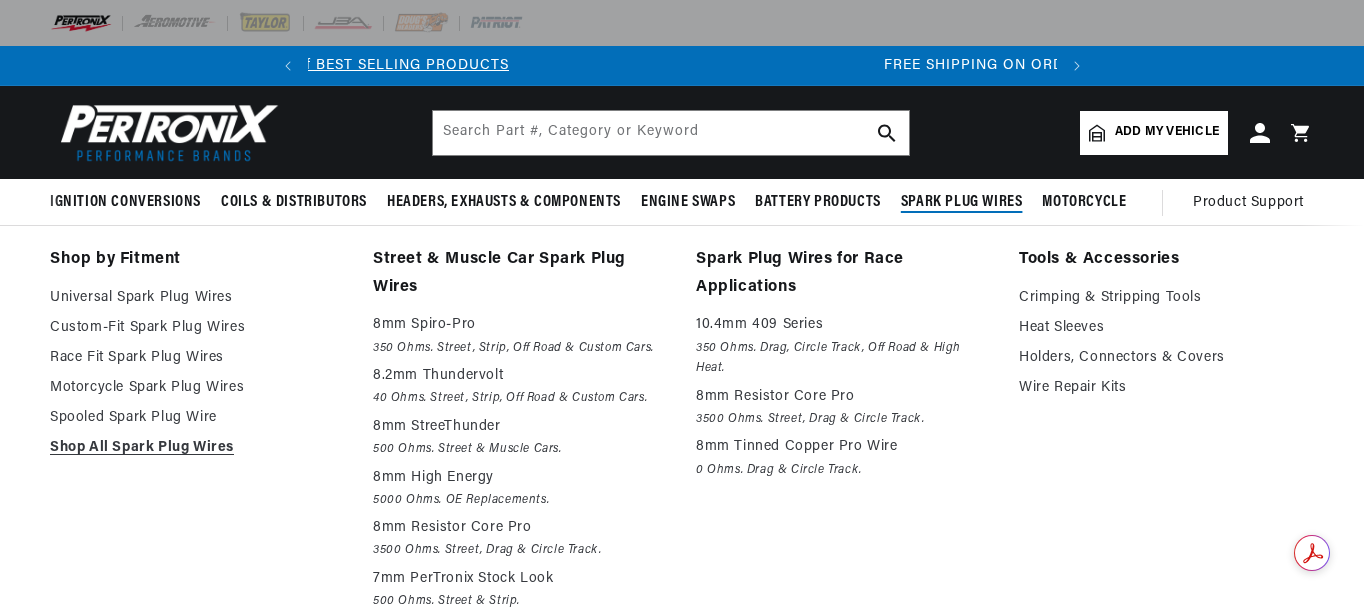 scroll, scrollTop: 0, scrollLeft: 0, axis: both 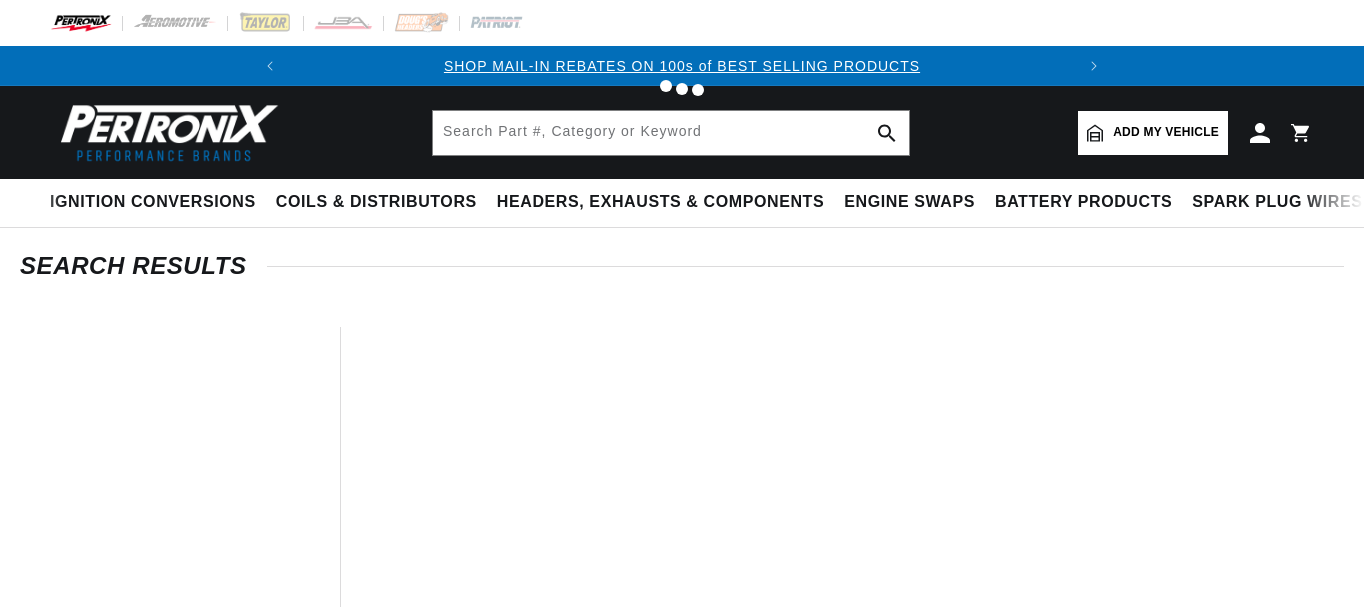 type on "73651" 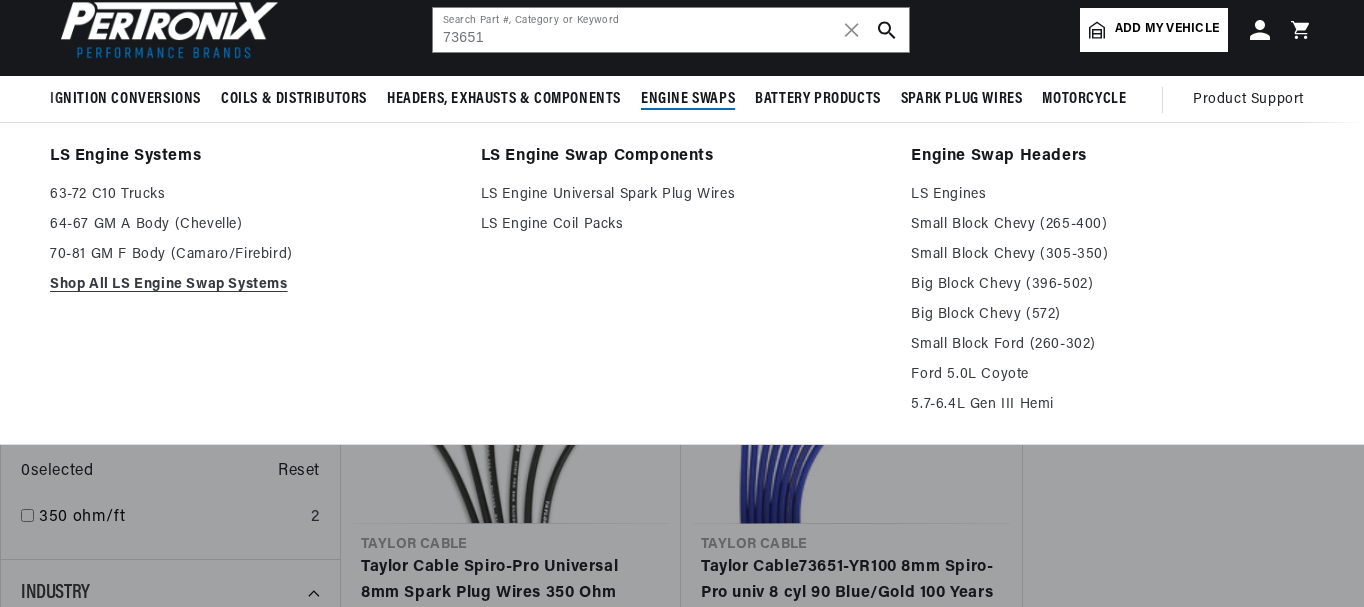scroll, scrollTop: 200, scrollLeft: 0, axis: vertical 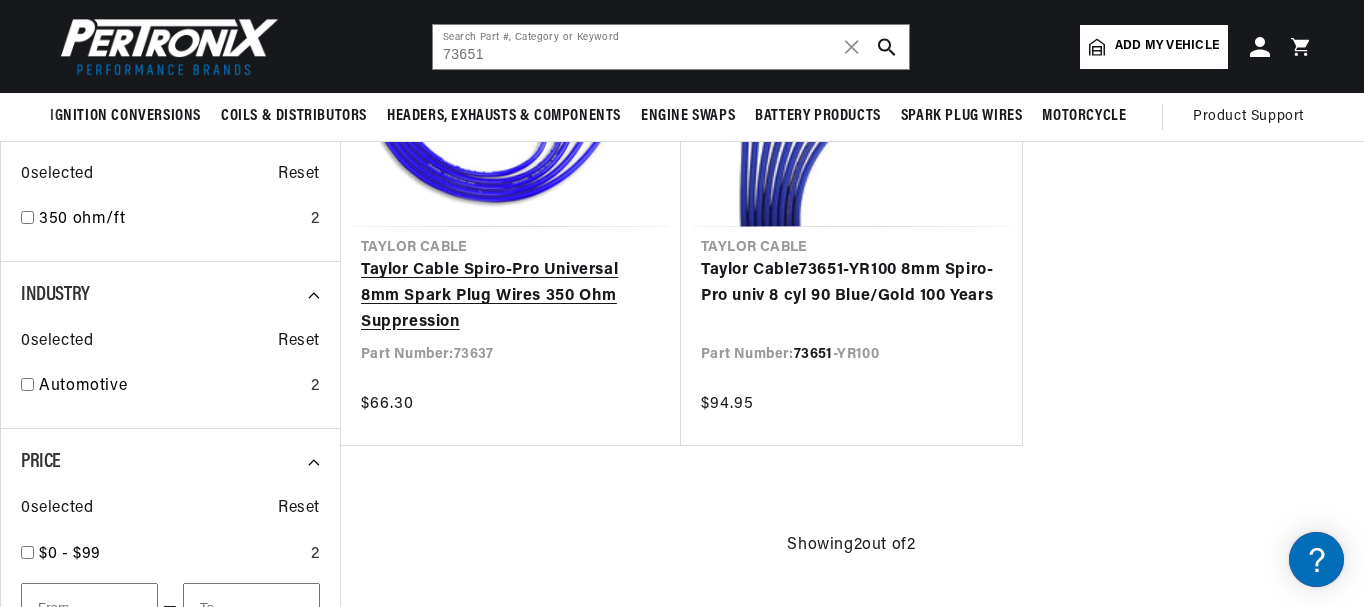 click on "Taylor Cable Spiro-Pro Universal 8mm Spark Plug Wires 350 Ohm Suppression" at bounding box center [511, 296] 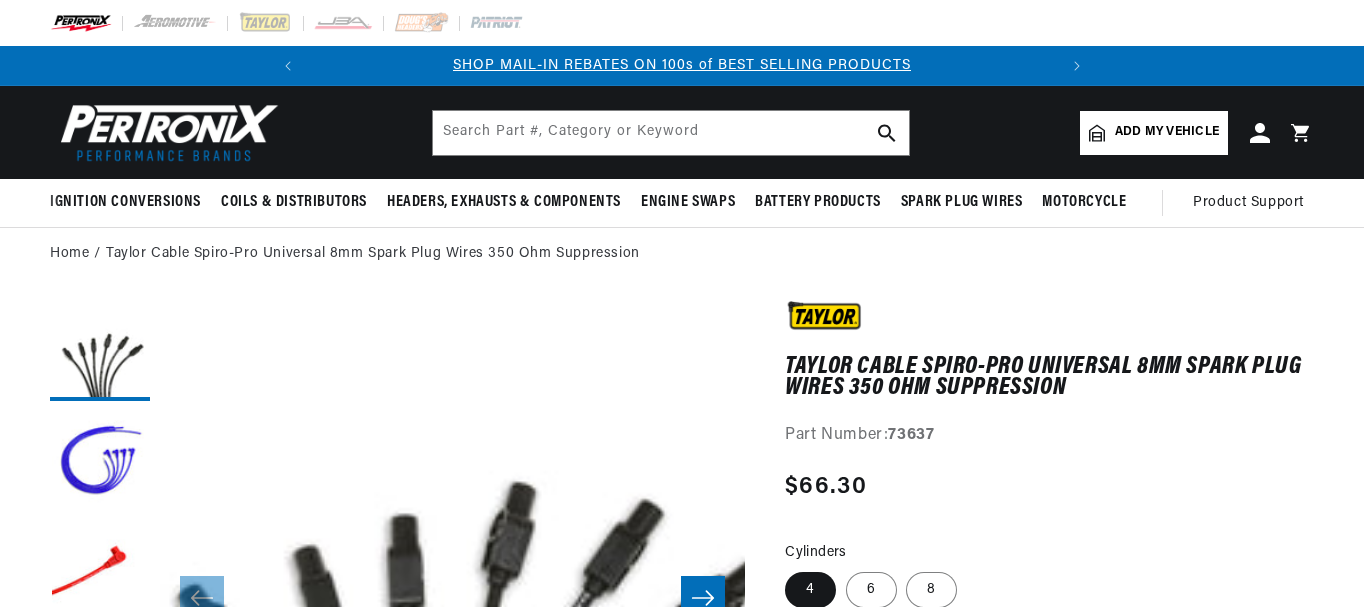 scroll, scrollTop: 300, scrollLeft: 0, axis: vertical 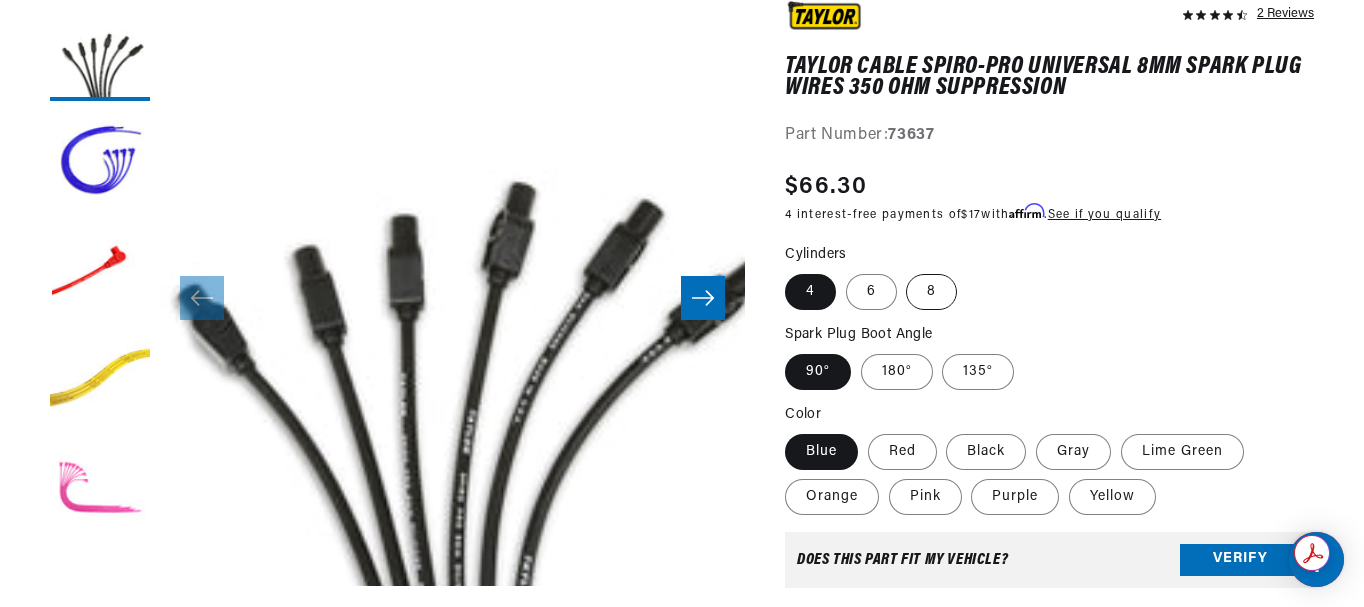 click on "8" at bounding box center [931, 292] 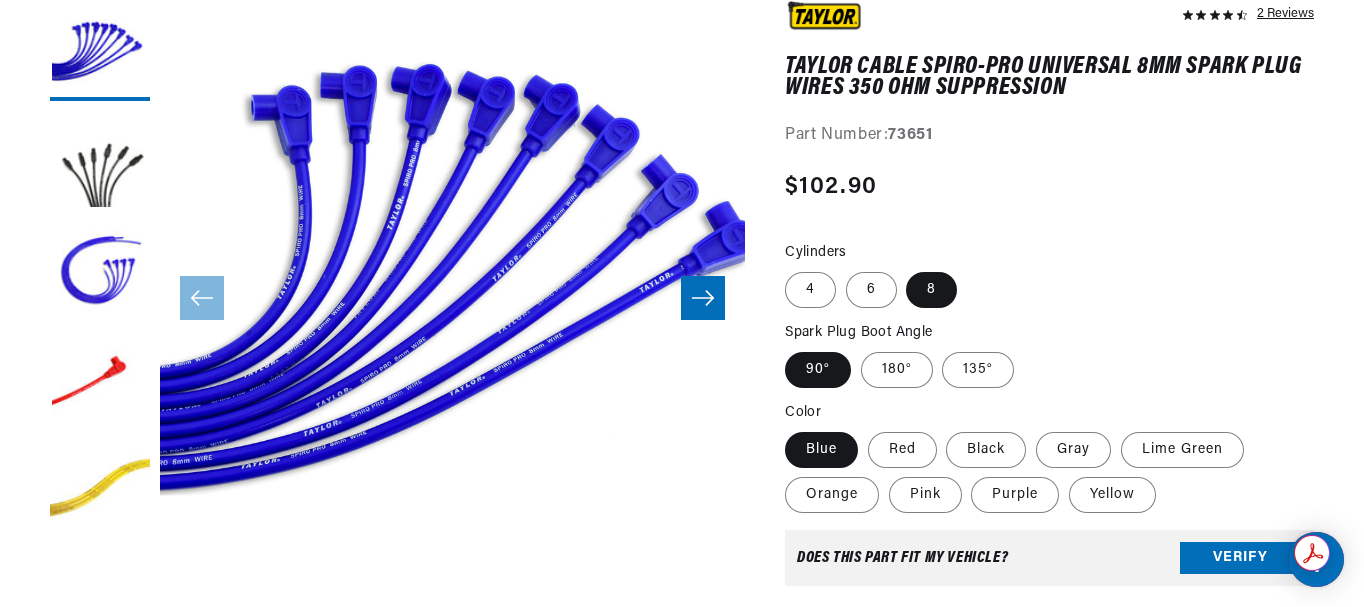 scroll, scrollTop: 59, scrollLeft: 0, axis: vertical 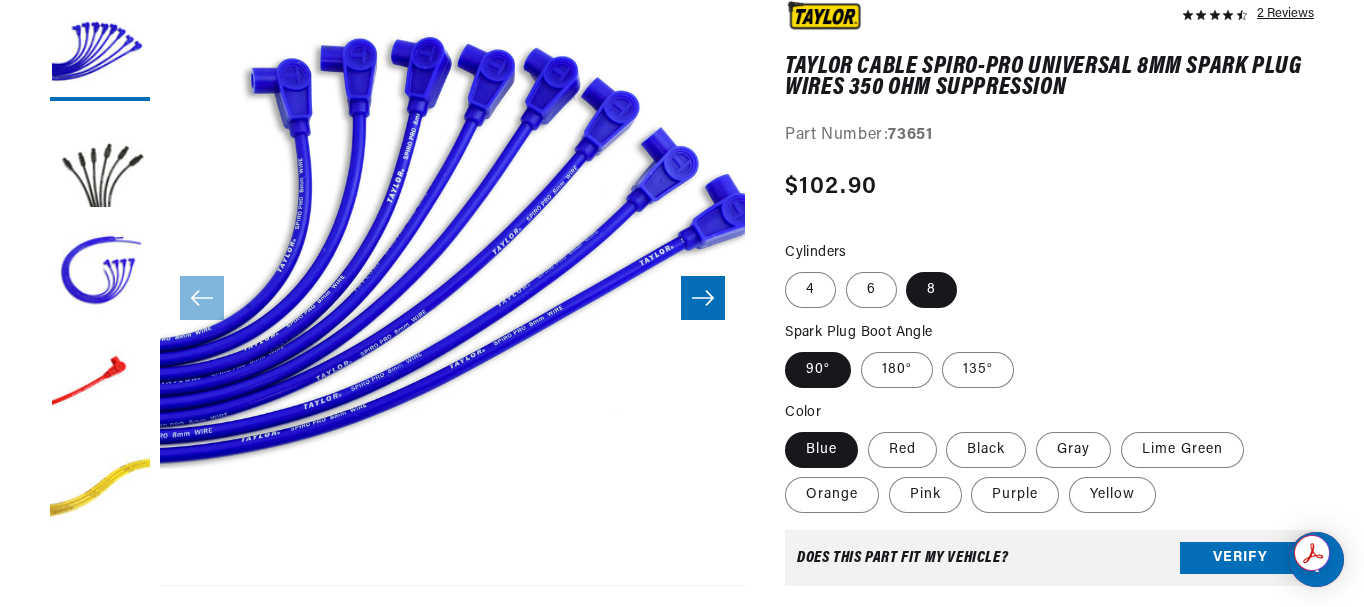 click at bounding box center [703, 298] 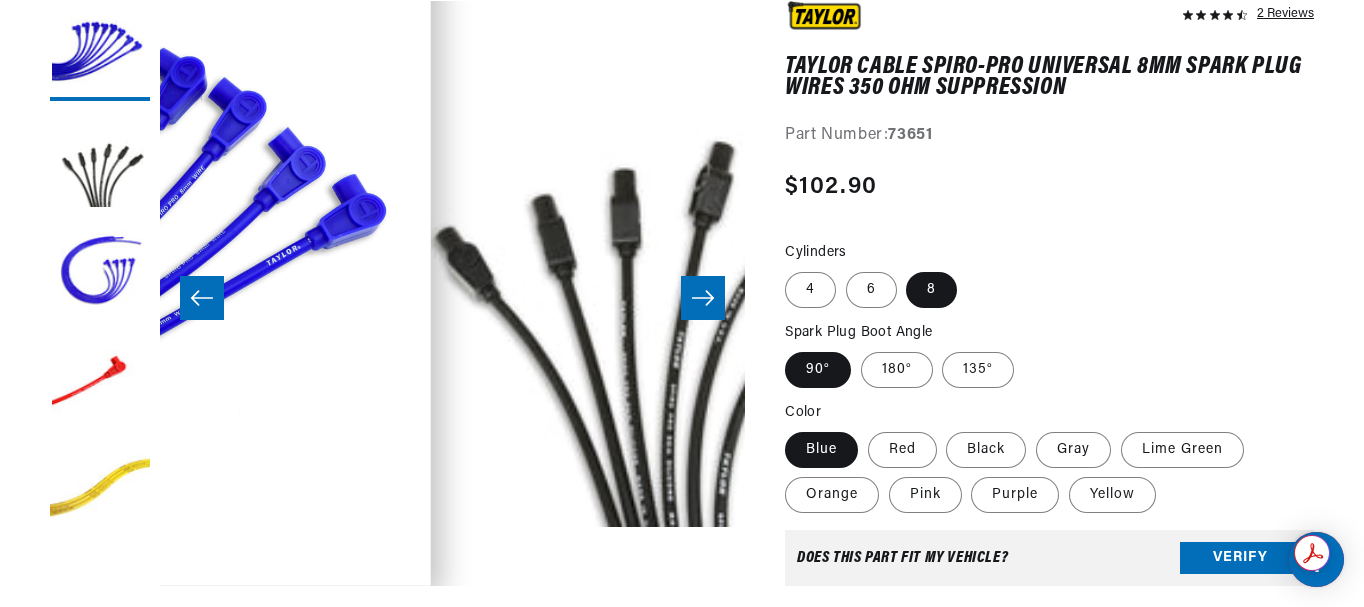 scroll, scrollTop: 59, scrollLeft: 585, axis: both 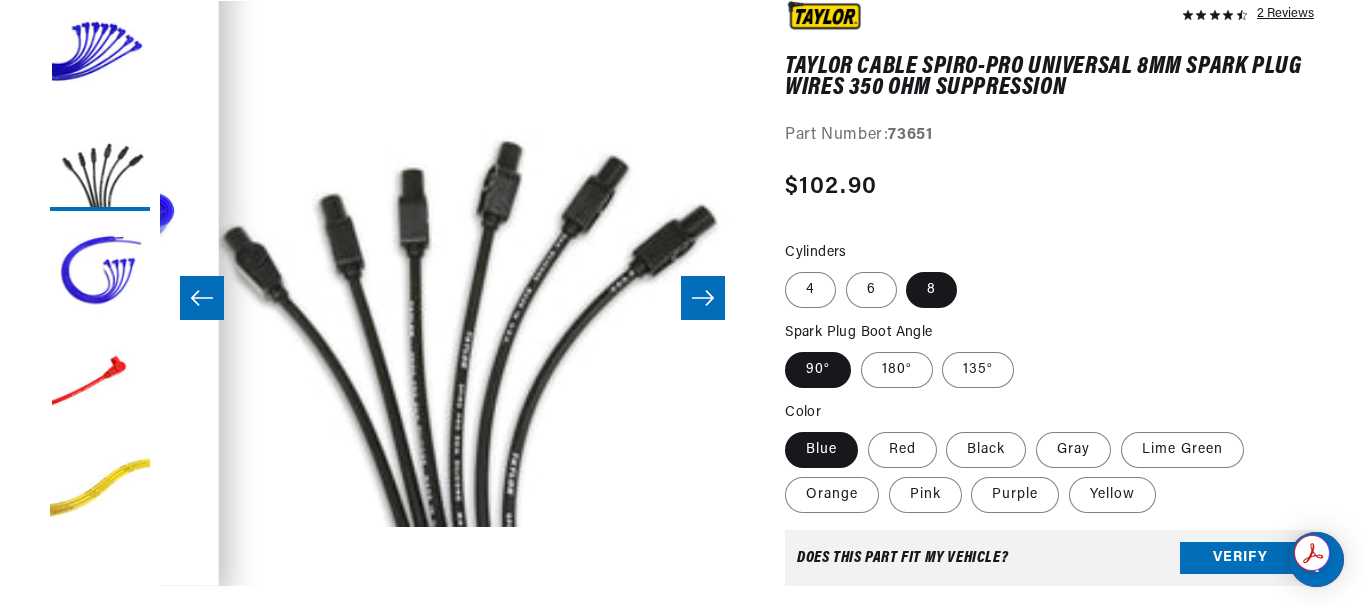 click at bounding box center [703, 298] 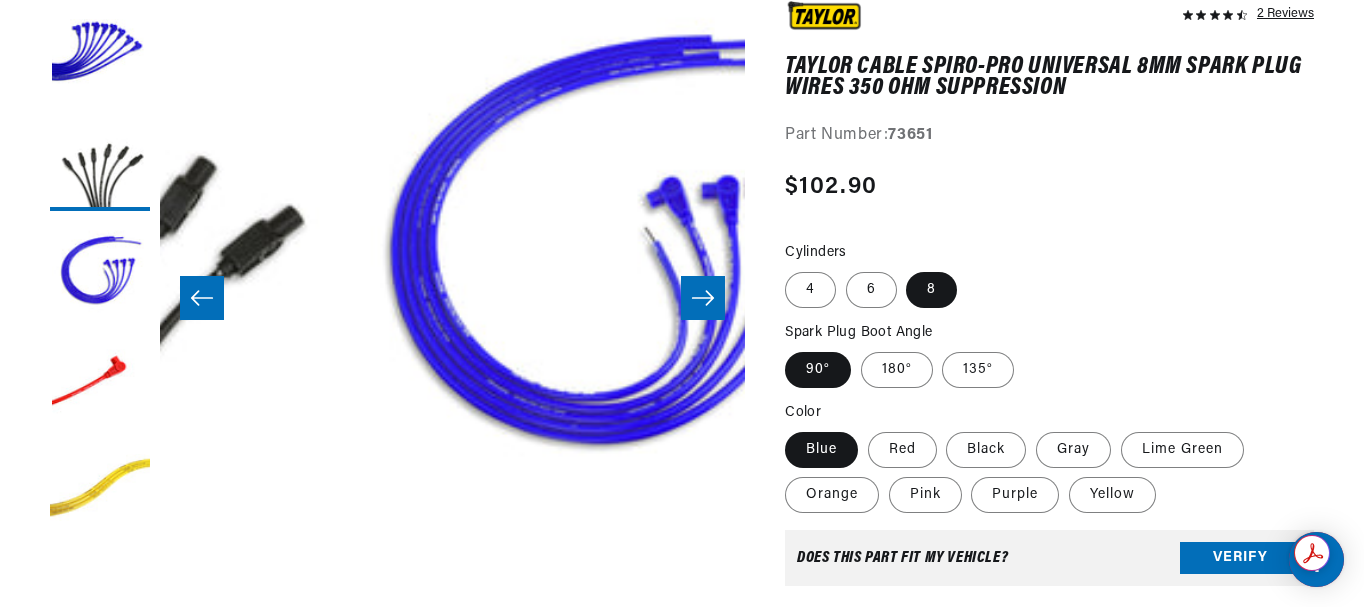 scroll, scrollTop: 59, scrollLeft: 1170, axis: both 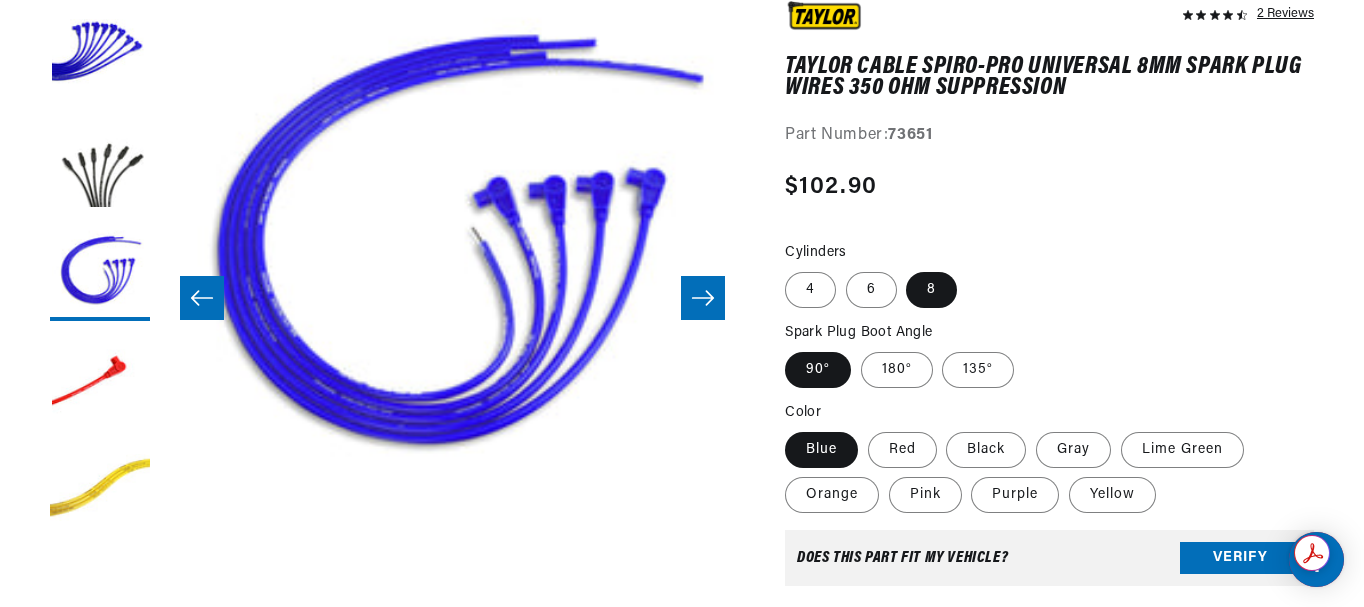click at bounding box center (703, 298) 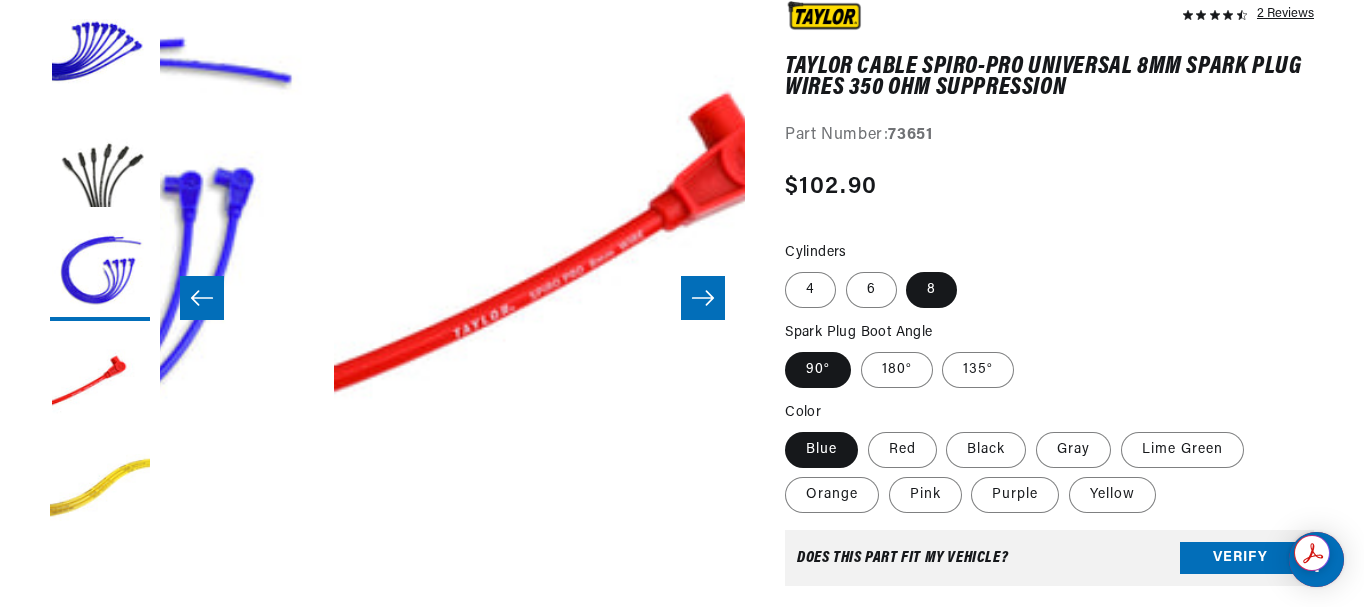 scroll, scrollTop: 59, scrollLeft: 1756, axis: both 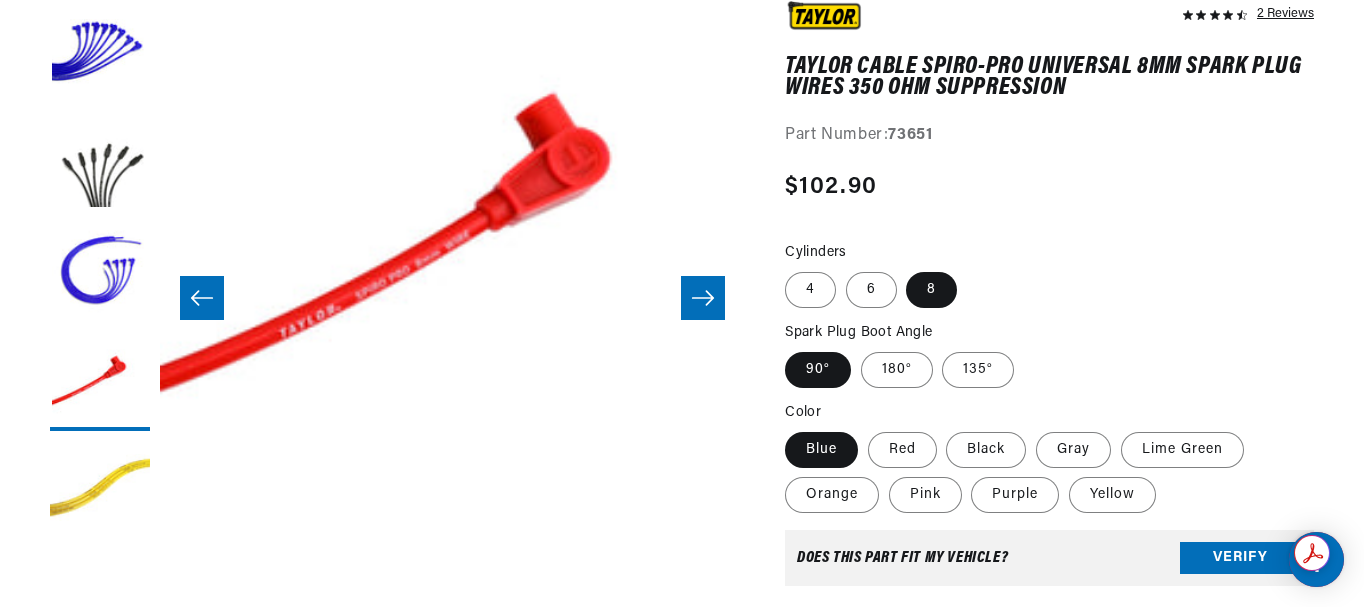 click at bounding box center (703, 298) 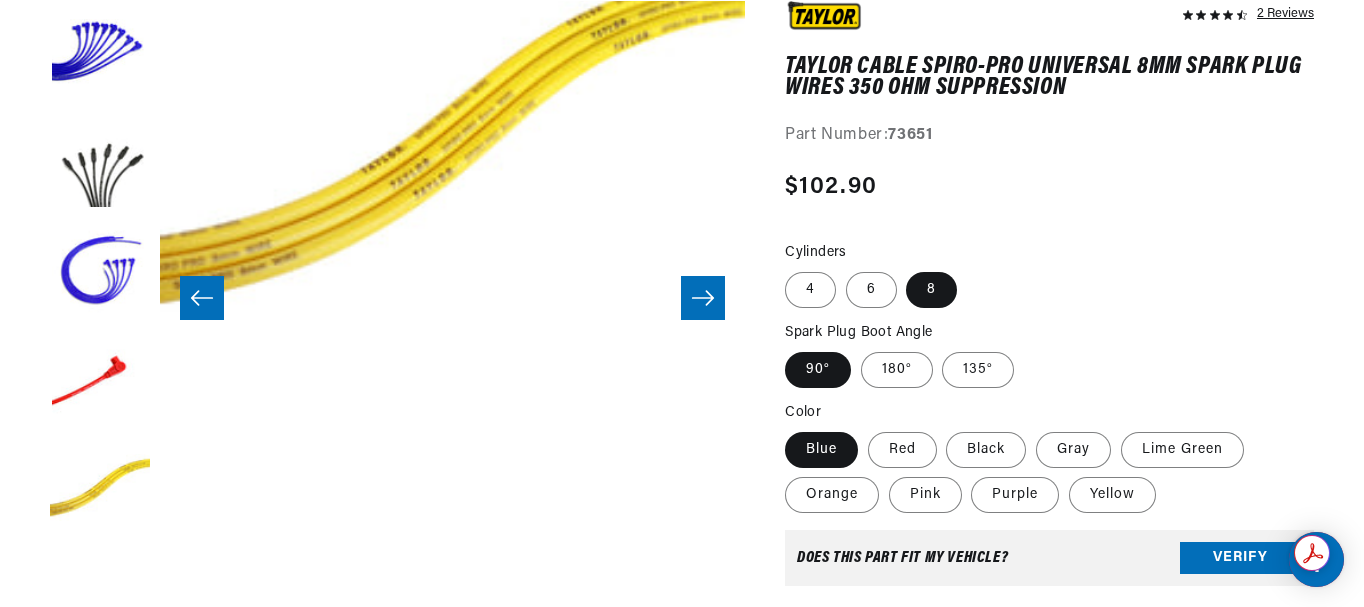 click at bounding box center (703, 298) 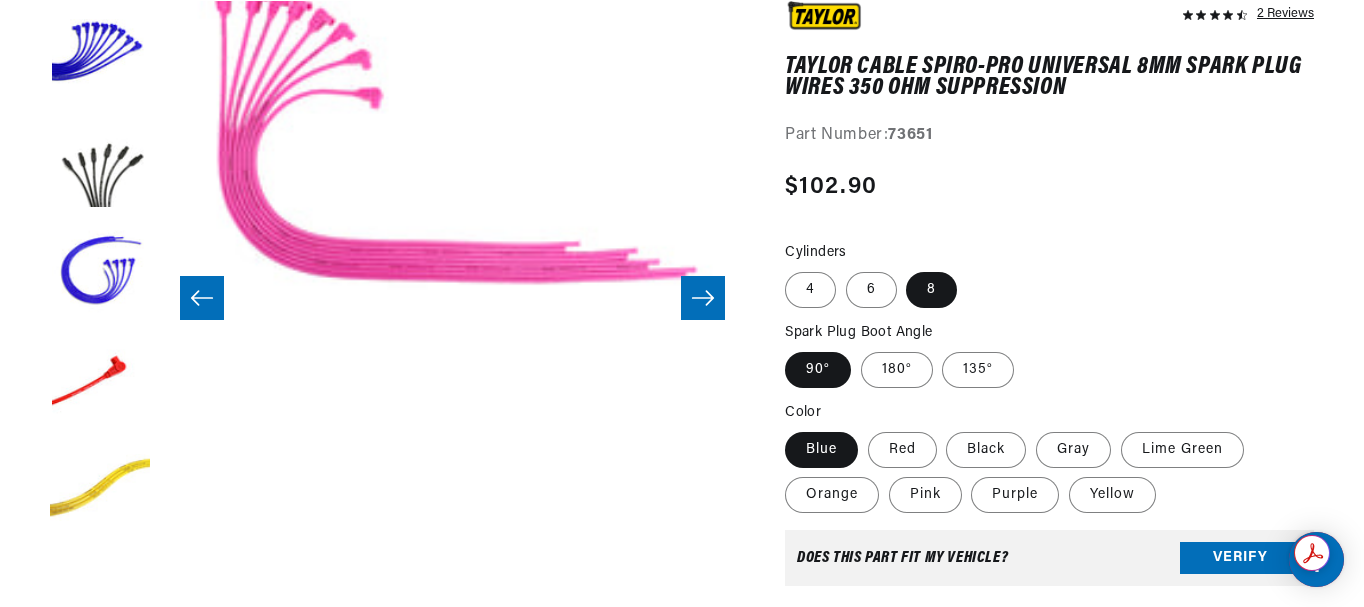 click at bounding box center [703, 298] 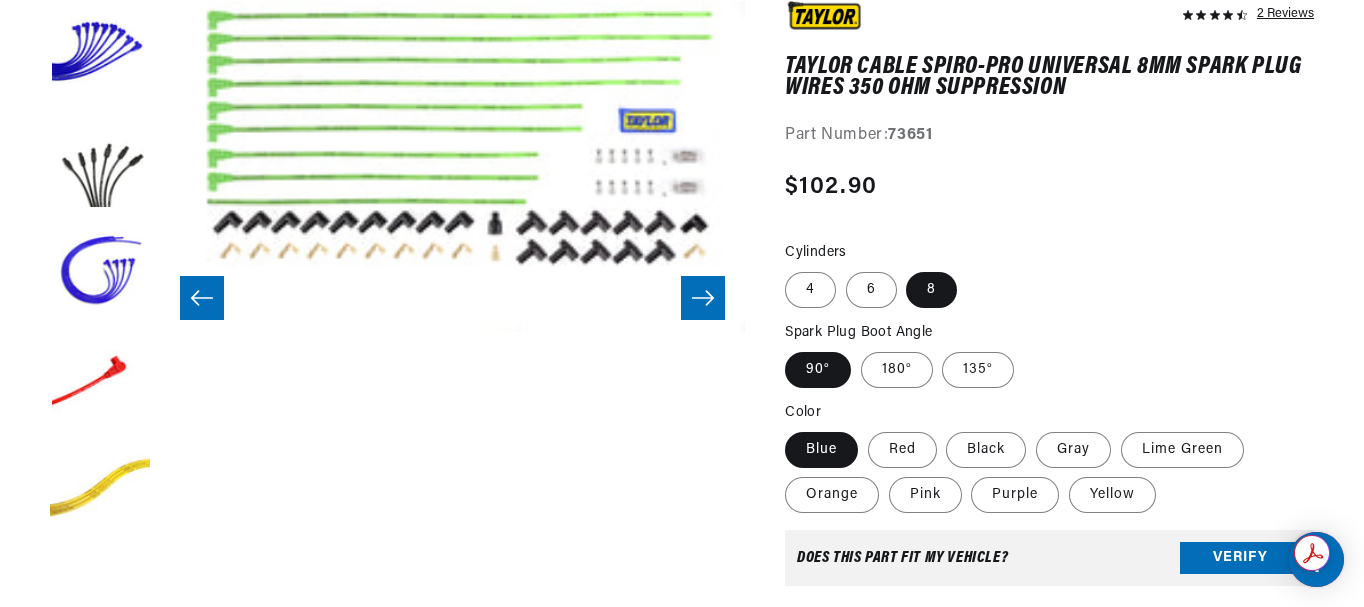 scroll, scrollTop: 59, scrollLeft: 3511, axis: both 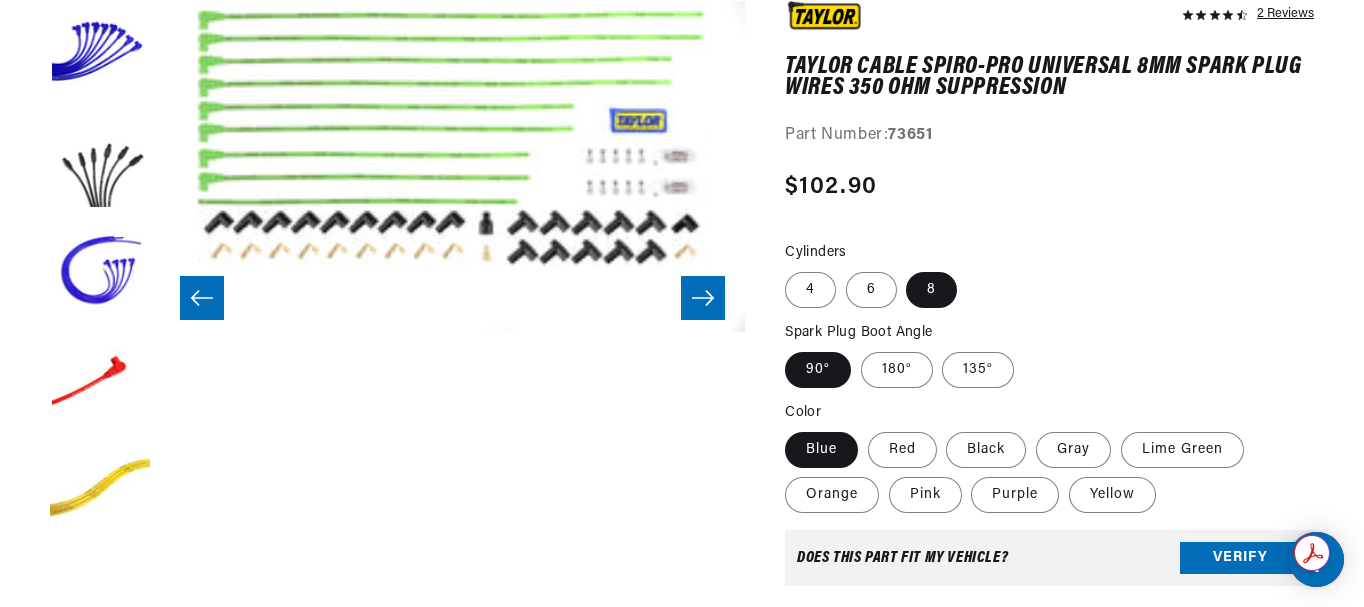 click at bounding box center [703, 298] 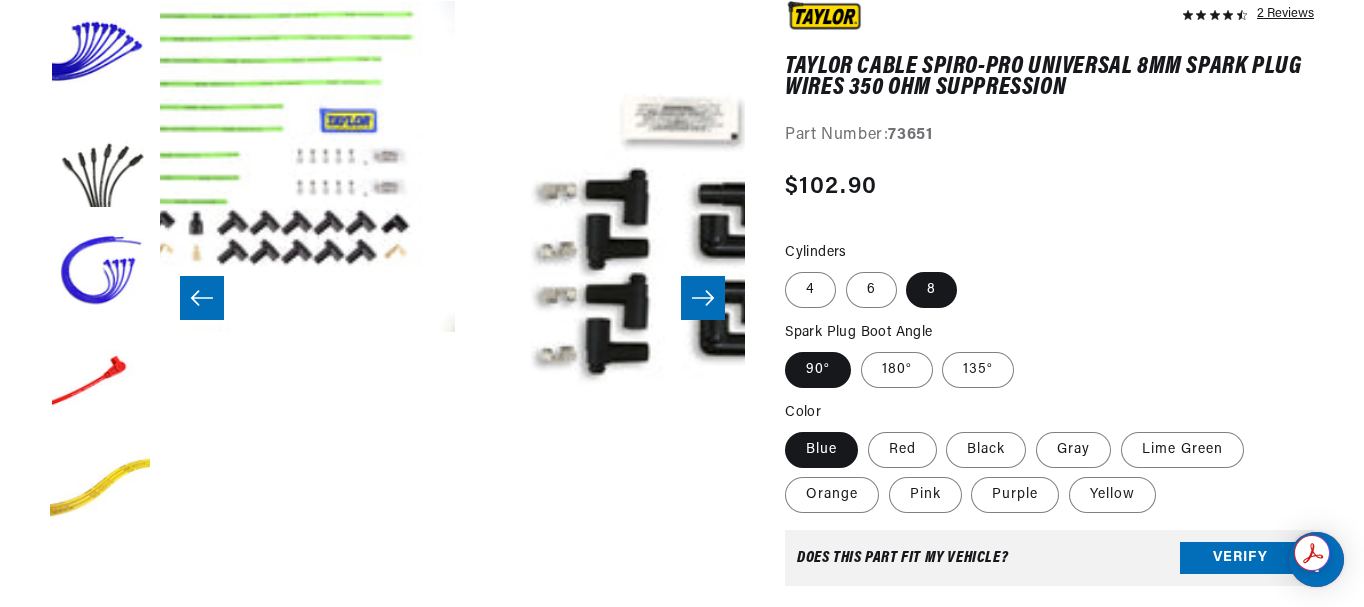 scroll, scrollTop: 59, scrollLeft: 4096, axis: both 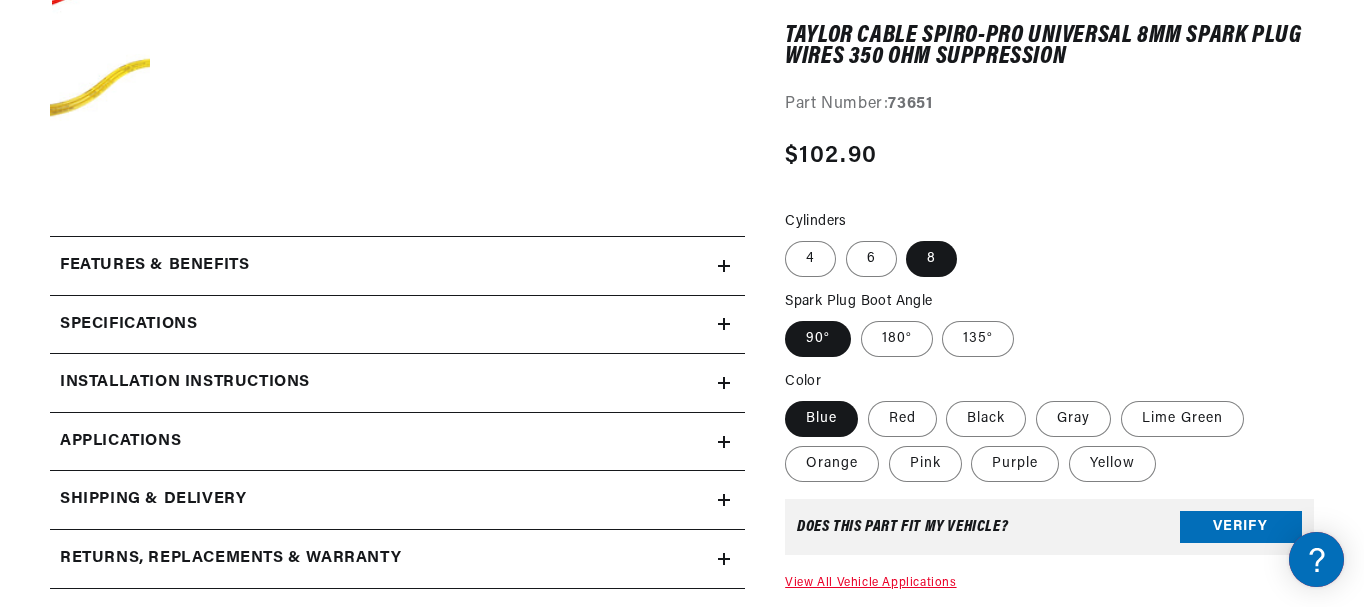 click on "Features & Benefits" at bounding box center (384, 266) 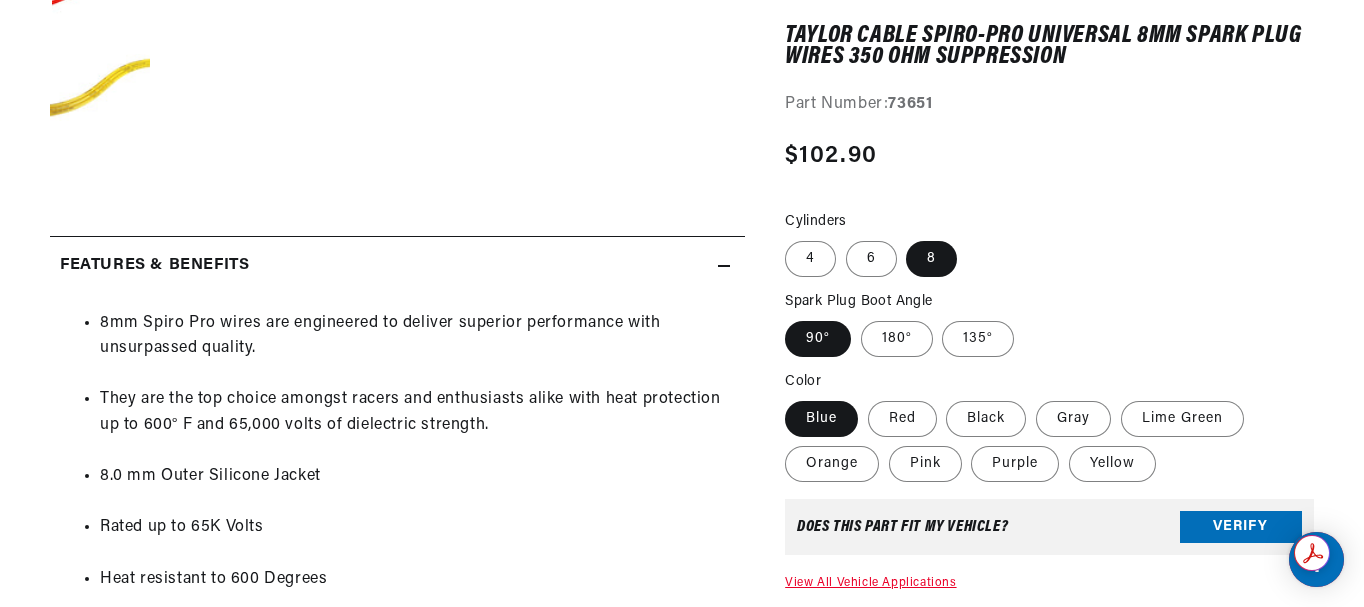 scroll, scrollTop: 0, scrollLeft: 747, axis: horizontal 